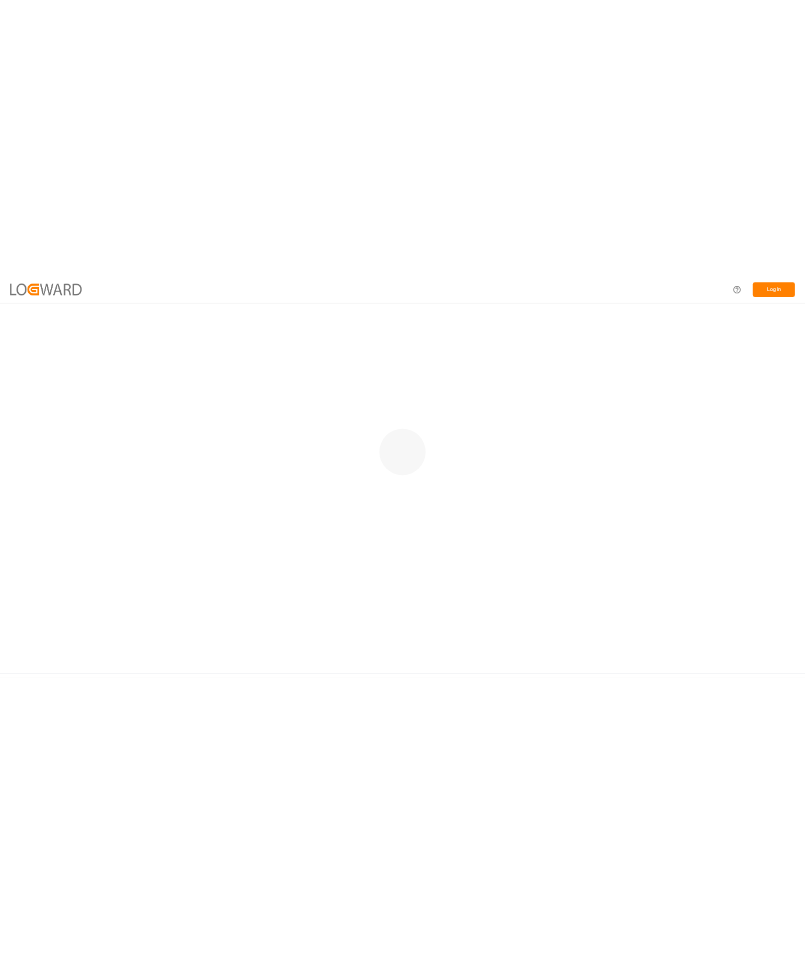 scroll, scrollTop: 0, scrollLeft: 0, axis: both 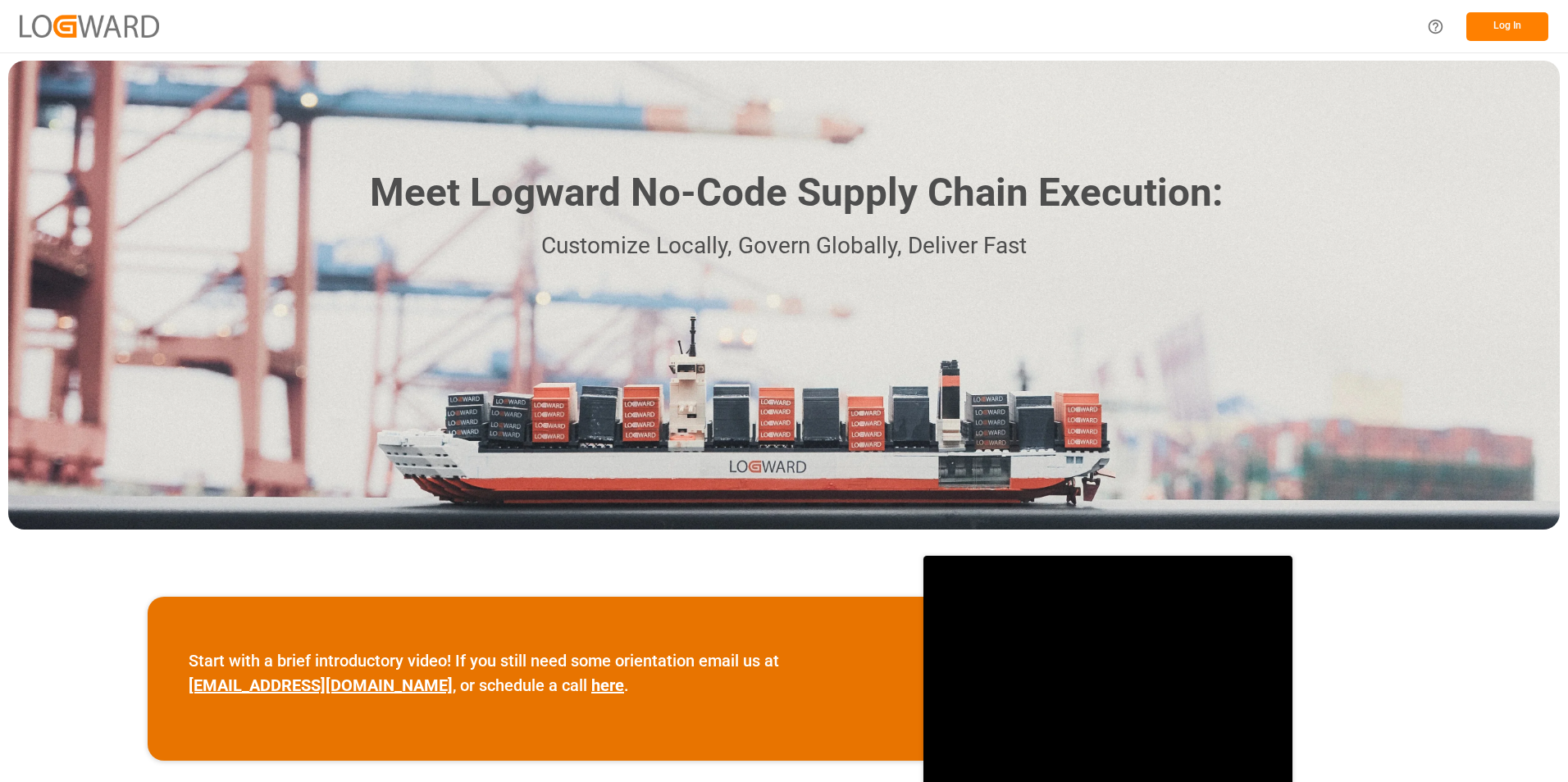 click on "Log In" at bounding box center [1507, 26] 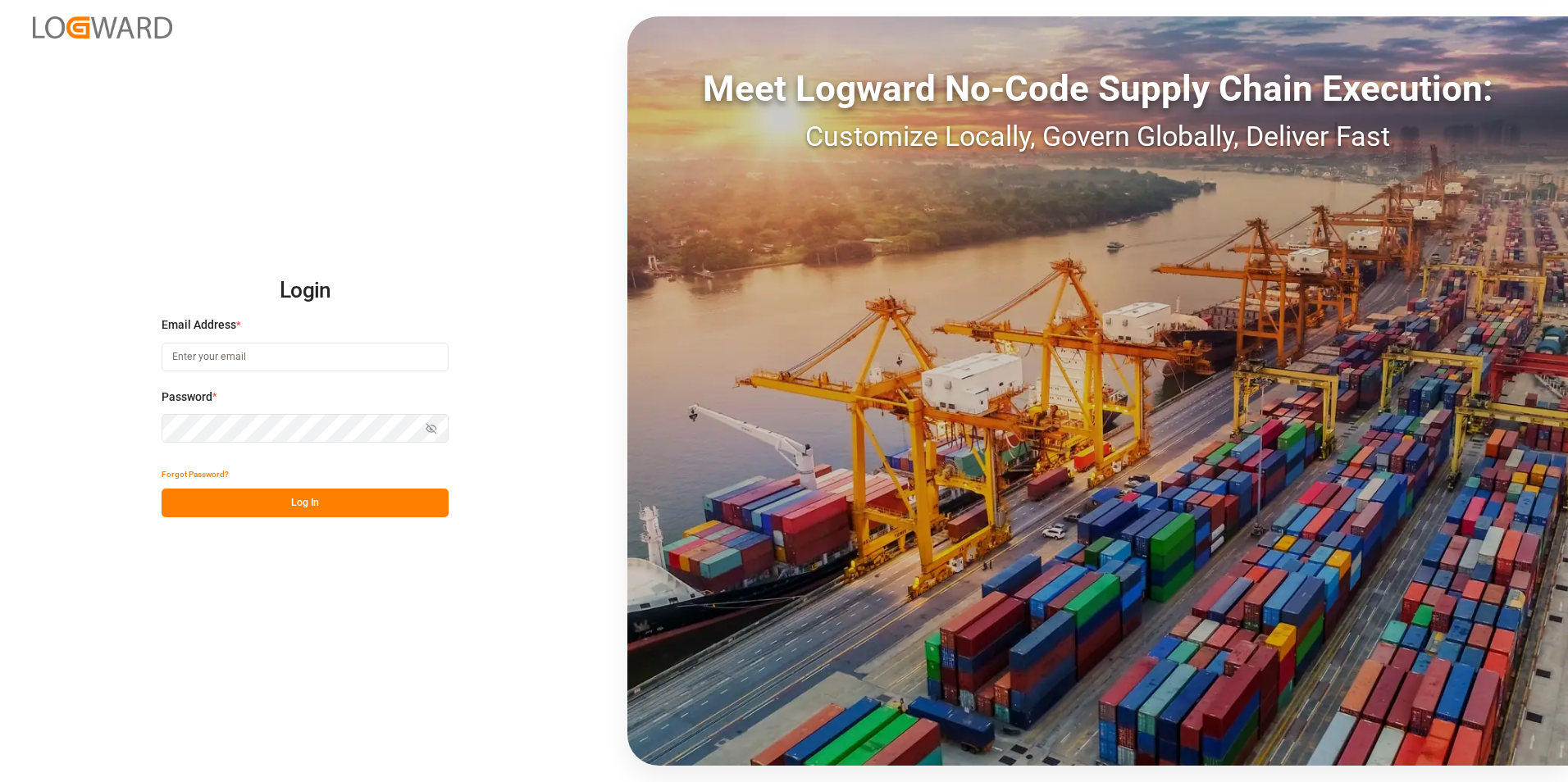 drag, startPoint x: 324, startPoint y: 361, endPoint x: 326, endPoint y: 352, distance: 9.21954 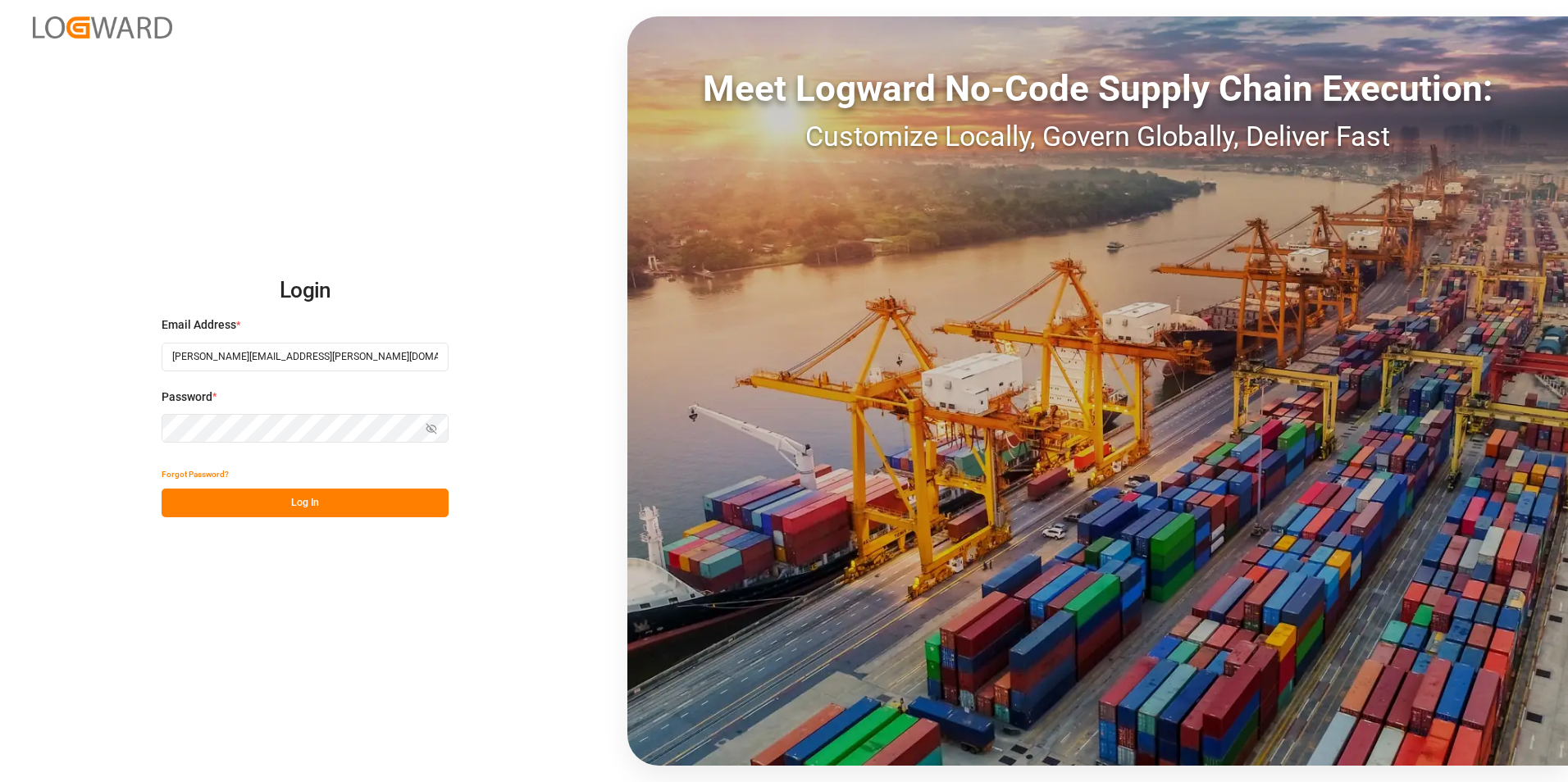 type on "elsie.sanchez@leschaco.com" 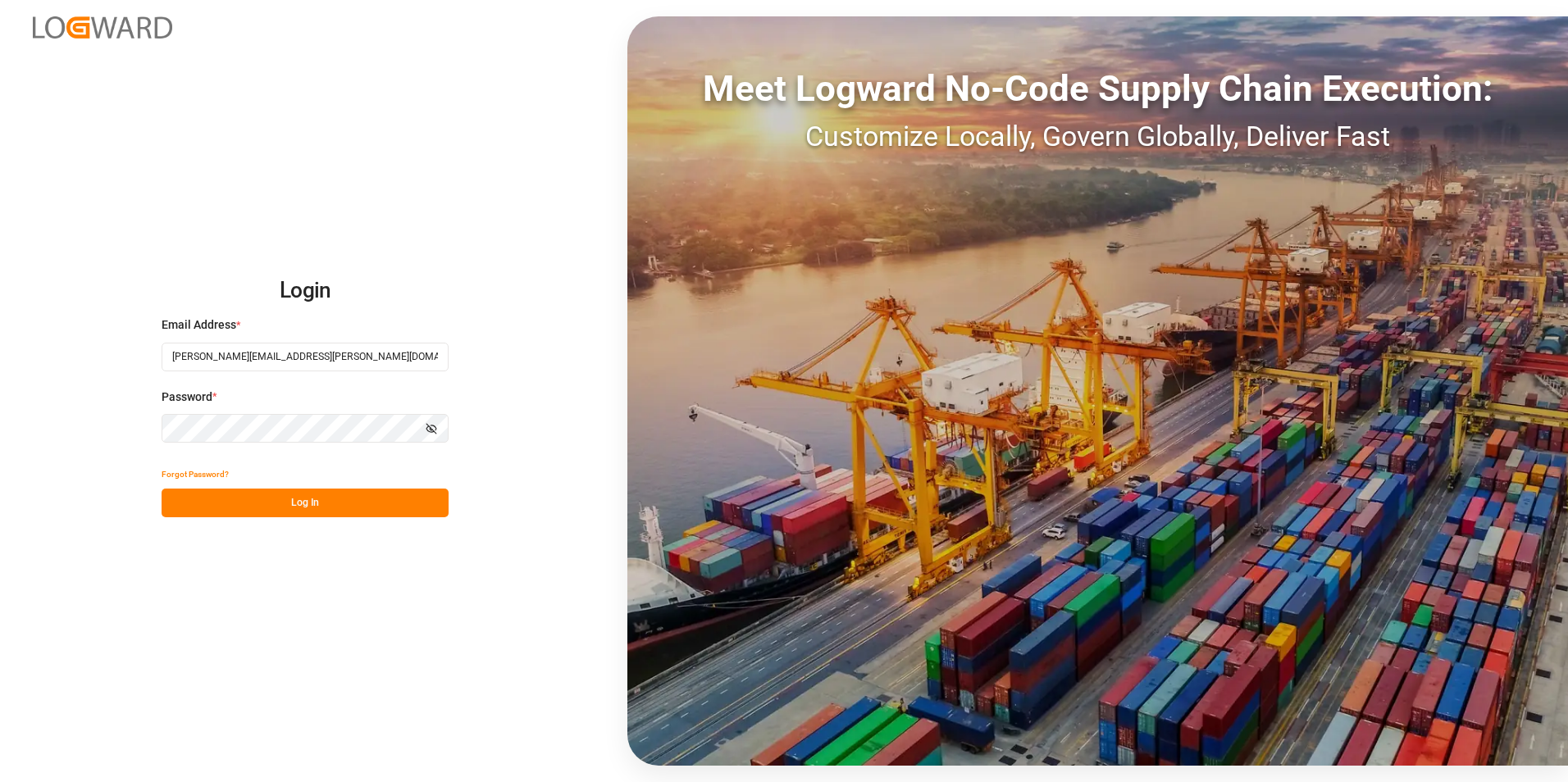 click on "Log In" at bounding box center [305, 502] 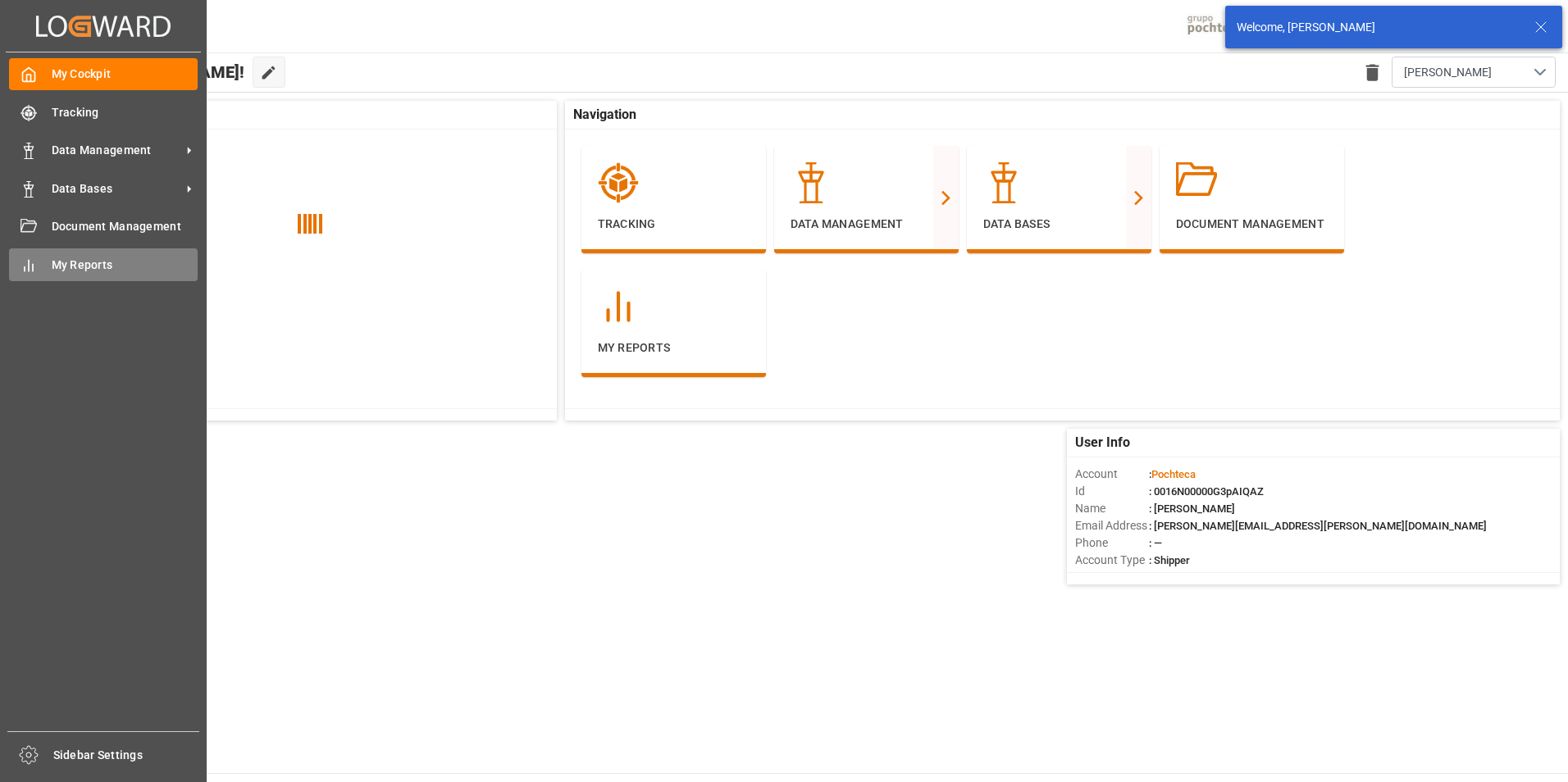 click on "My Reports My Reports" at bounding box center [103, 264] 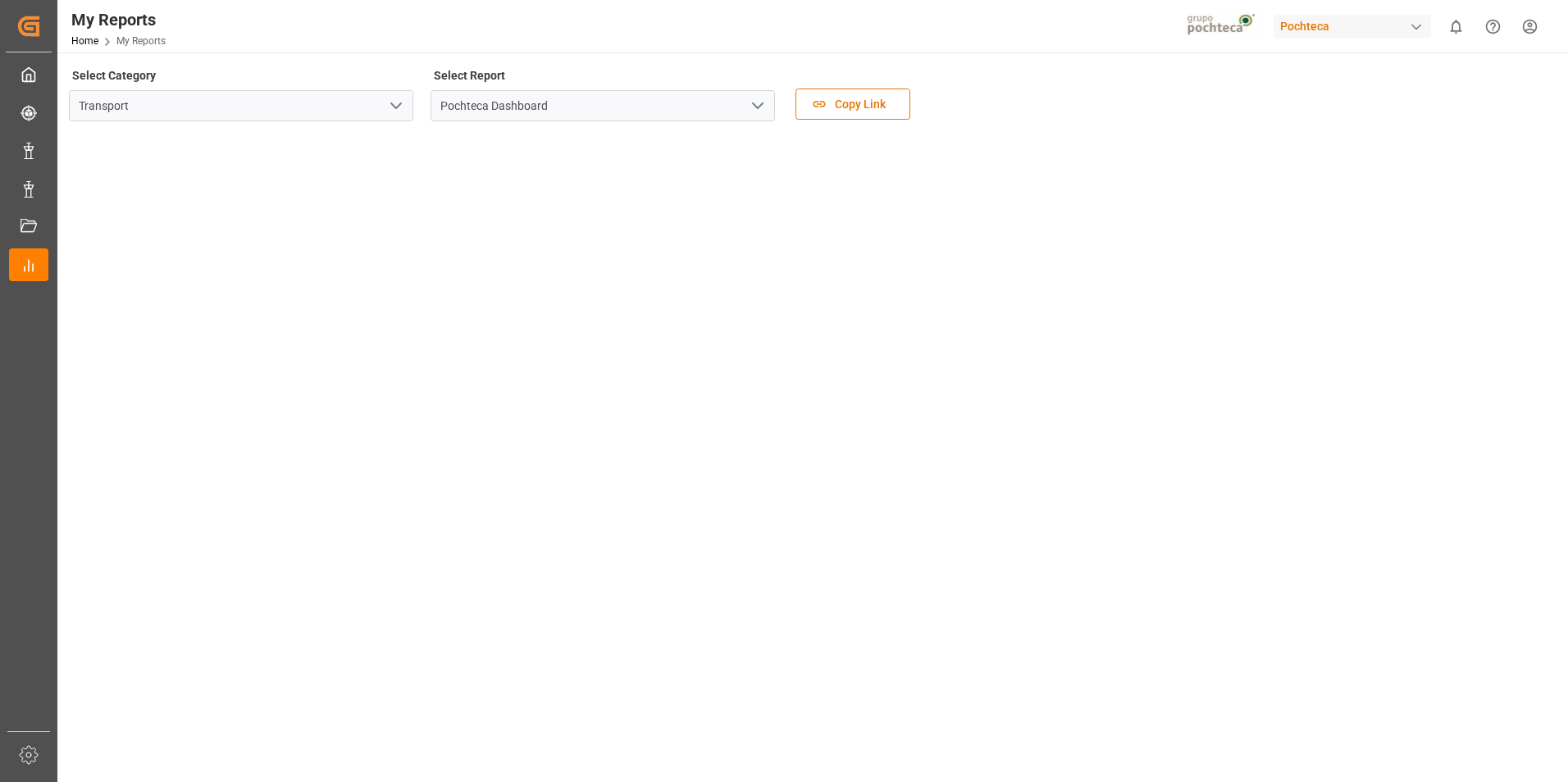 click on "Select Category Transport Select Report Pochteca Dashboard Copy Link" at bounding box center (811, 98) 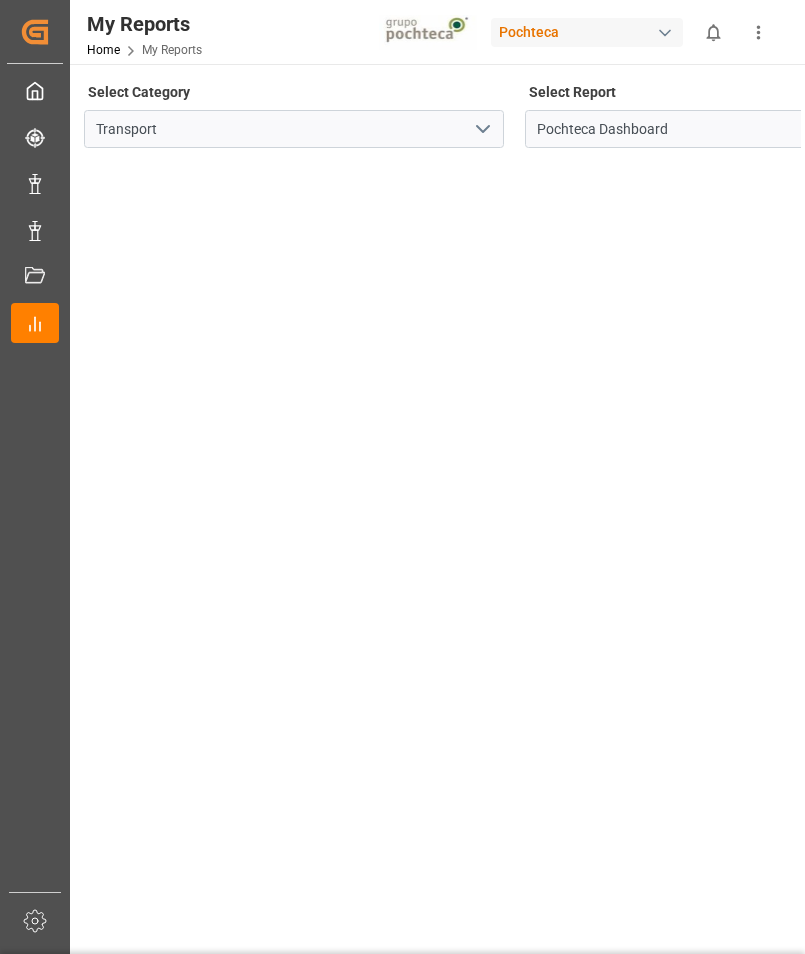 click on "Select Category Transport Select Report Pochteca Dashboard Copy Link ©  2025  Logward. All rights reserved. Version 1.1.80 Company Home About Us Partnerships Get in Touch Legal Imprint Privacy Policy Contact support@logward.com +49 40 239 692 540 Rödingsmarkt 9, 20459, Hamburg, Germany Click here to exit role preview." at bounding box center (435, 763) 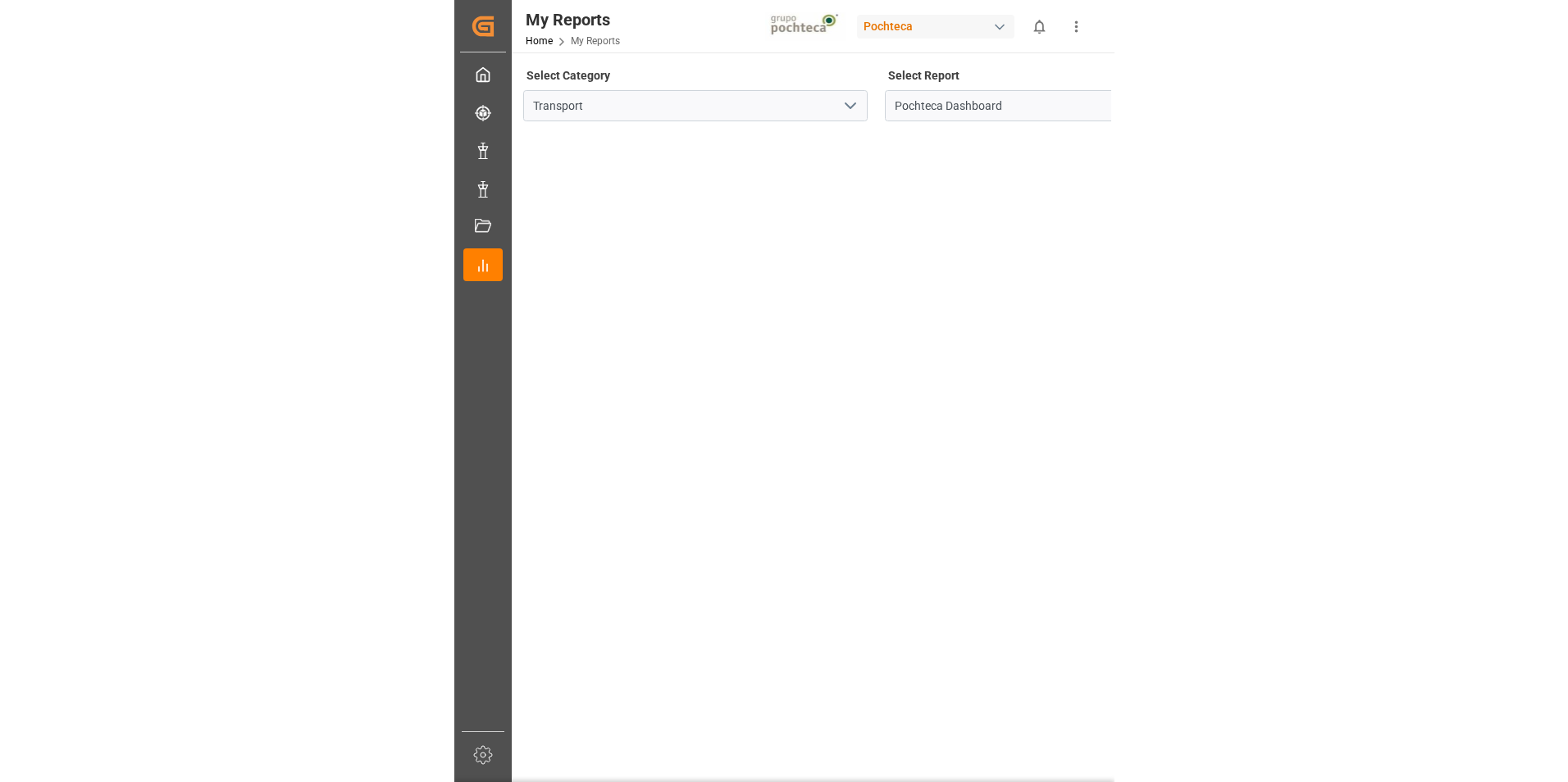 scroll, scrollTop: 0, scrollLeft: 0, axis: both 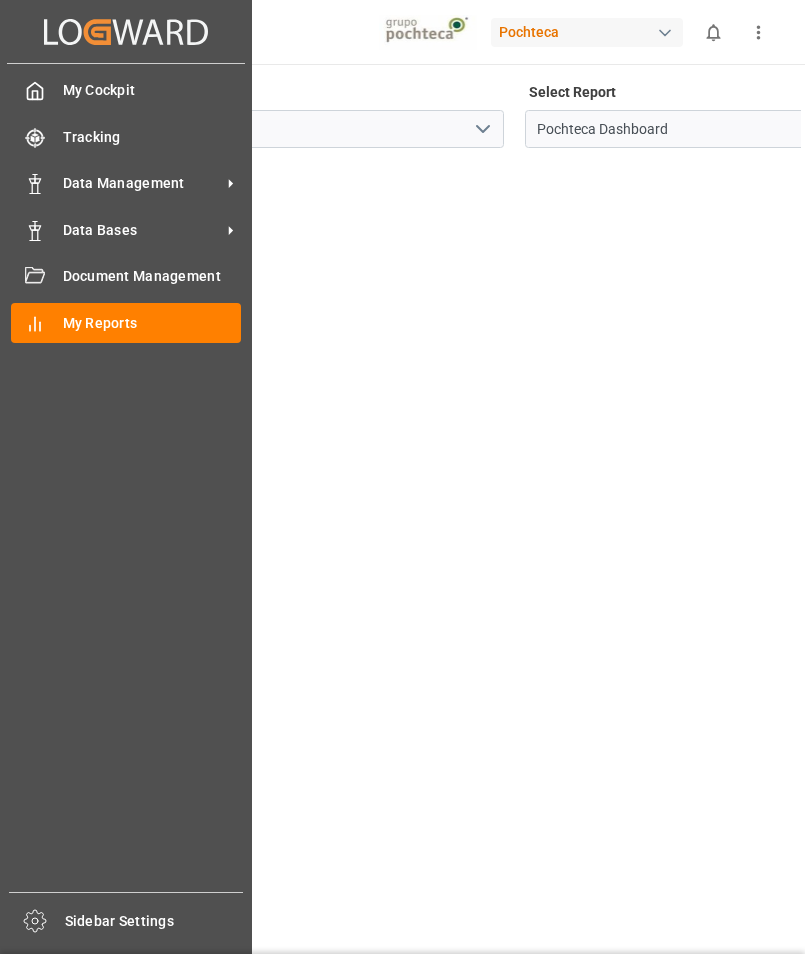 click on "Created by potrace 1.15, written by Peter Selinger 2001-2017 Created by potrace 1.15, written by Peter Selinger 2001-2017 My Cockpit My Cockpit Tracking Tracking Data Management Data Management Data Bases  Data Bases  Document Management Document Management My Reports My Reports Sidebar Settings Back to main menu" at bounding box center (126, 471) 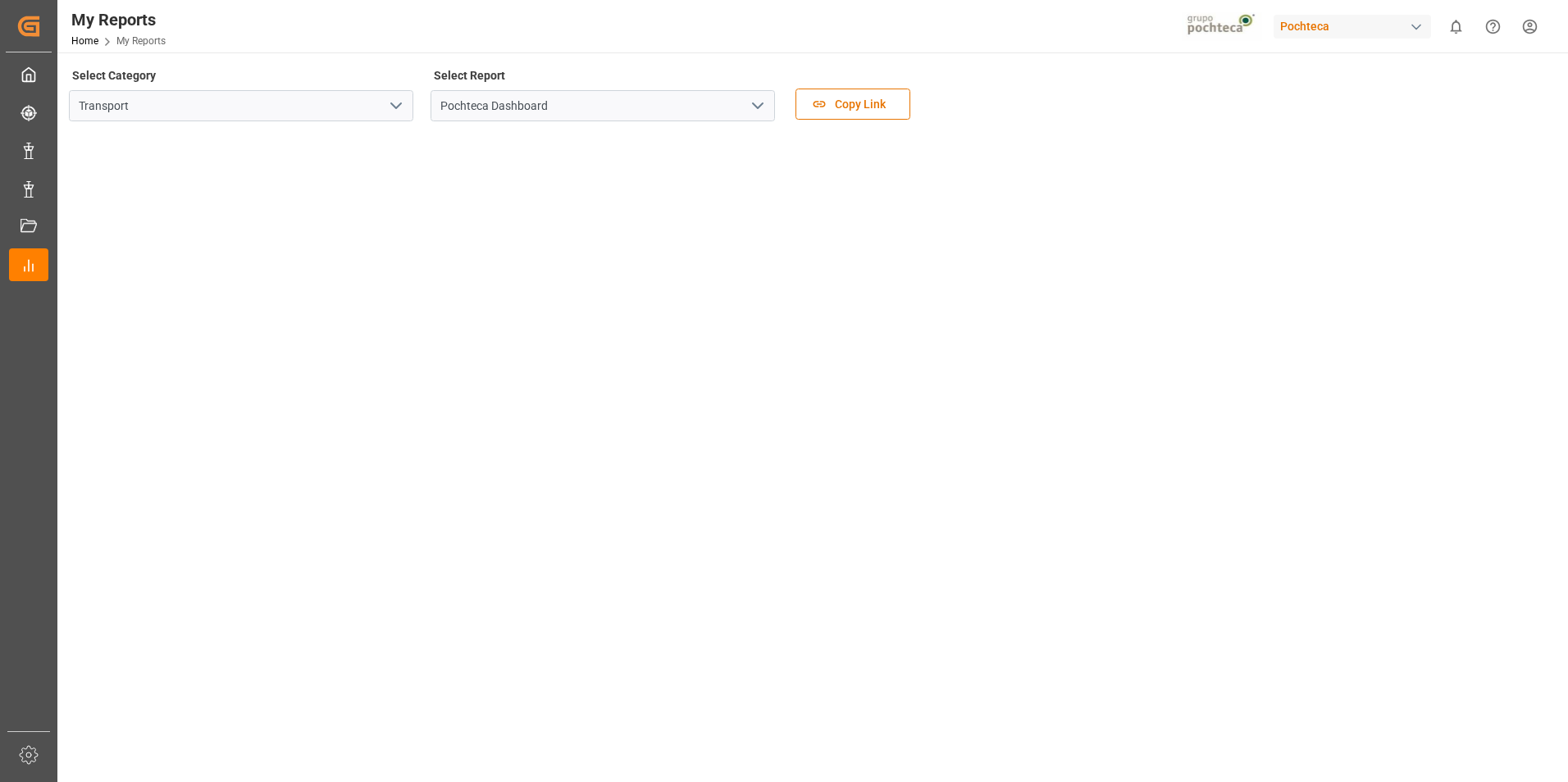 click on "Created by potrace 1.15, written by Peter Selinger 2001-2017 Created by potrace 1.15, written by Peter Selinger 2001-2017 My Cockpit My Cockpit Tracking Tracking Data Management Data Management Data Bases  Data Bases  Document Management Document Management My Reports My Reports Sidebar Settings Back to main menu My Reports Home My Reports Pochteca 0 Notifications Only show unread All Watching Mark all categories read Downloads Line Items 2 hours ago 4088 number of rows downloaded Details PO 26 days ago 3146 number of rows downloaded Final Delivery 26 days ago 2819 number of rows downloaded Select Category Transport Select Report Pochteca Dashboard Copy Link ©  2025  Logward. All rights reserved. Version 1.1.80 Company Home About Us Partnerships Get in Touch Legal Imprint Privacy Policy Contact support@logward.com +49 40 239 692 540 Rödingsmarkt 9, 20459, Hamburg, Germany Click here to exit role preview. Accept All Cookies Profile Account Settings Downloads Tasks Activity My Links Users & Roles Log out" at bounding box center [784, 391] 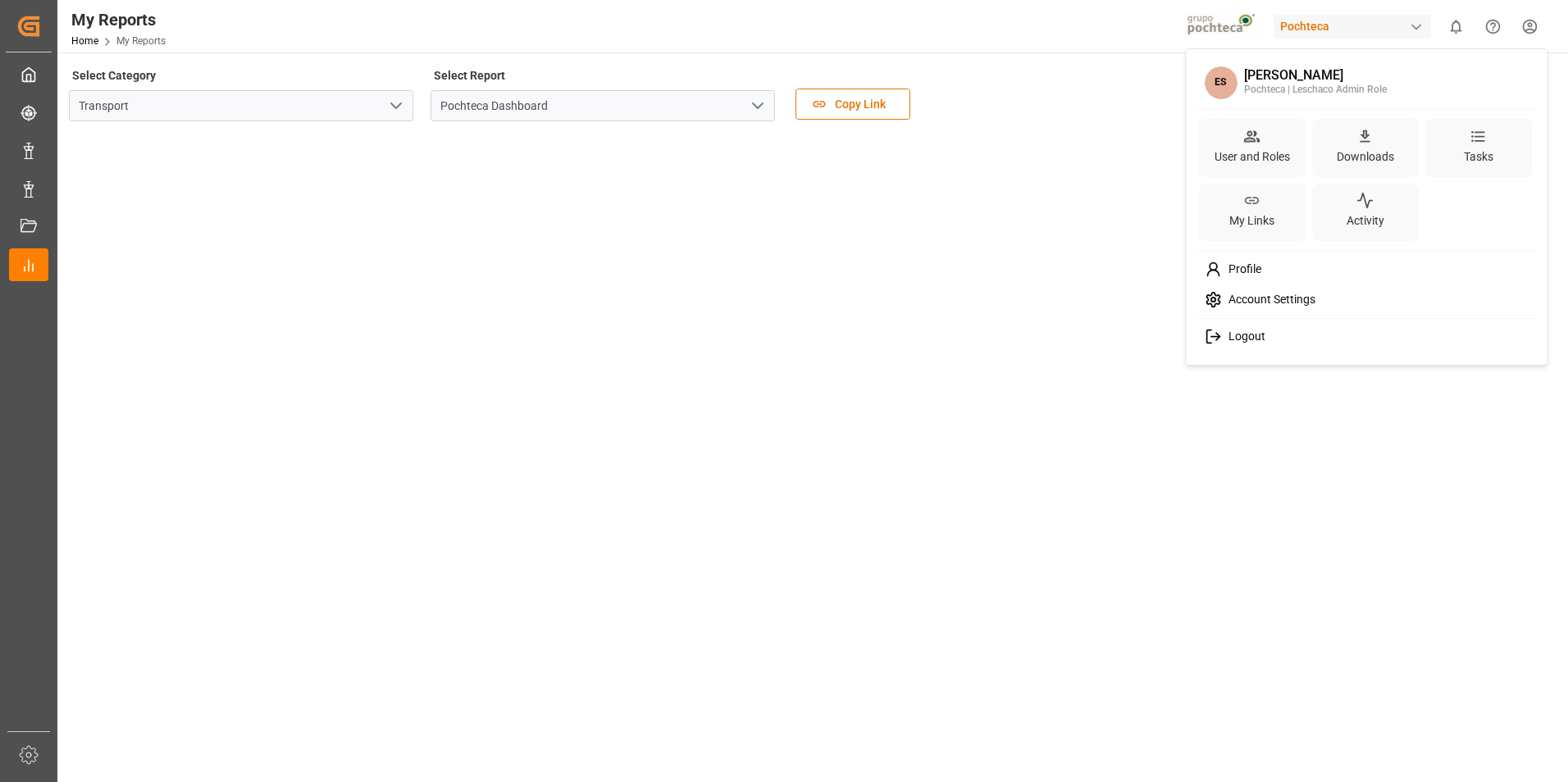 click on "Logout" at bounding box center (1243, 337) 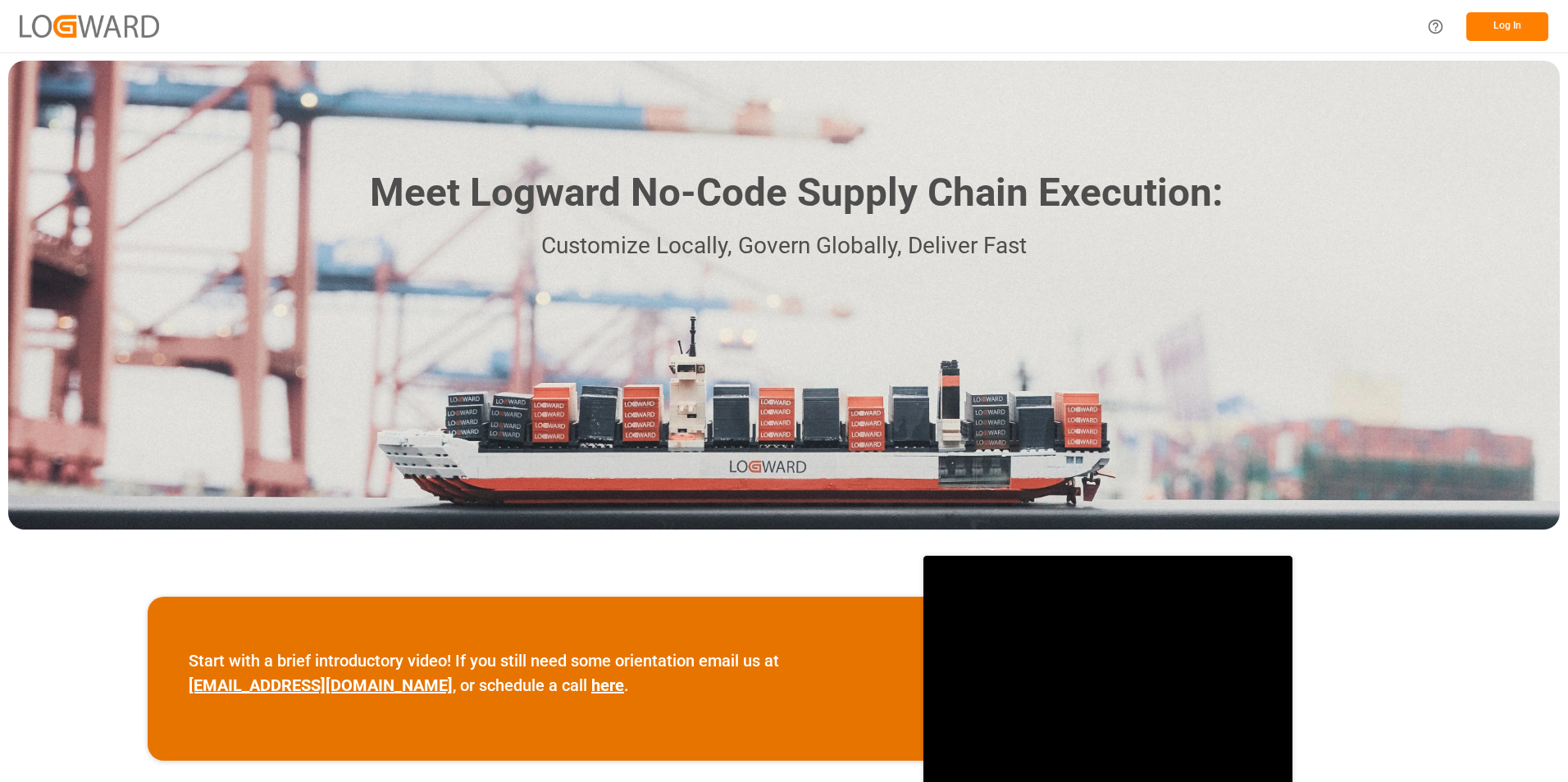 scroll, scrollTop: 0, scrollLeft: 0, axis: both 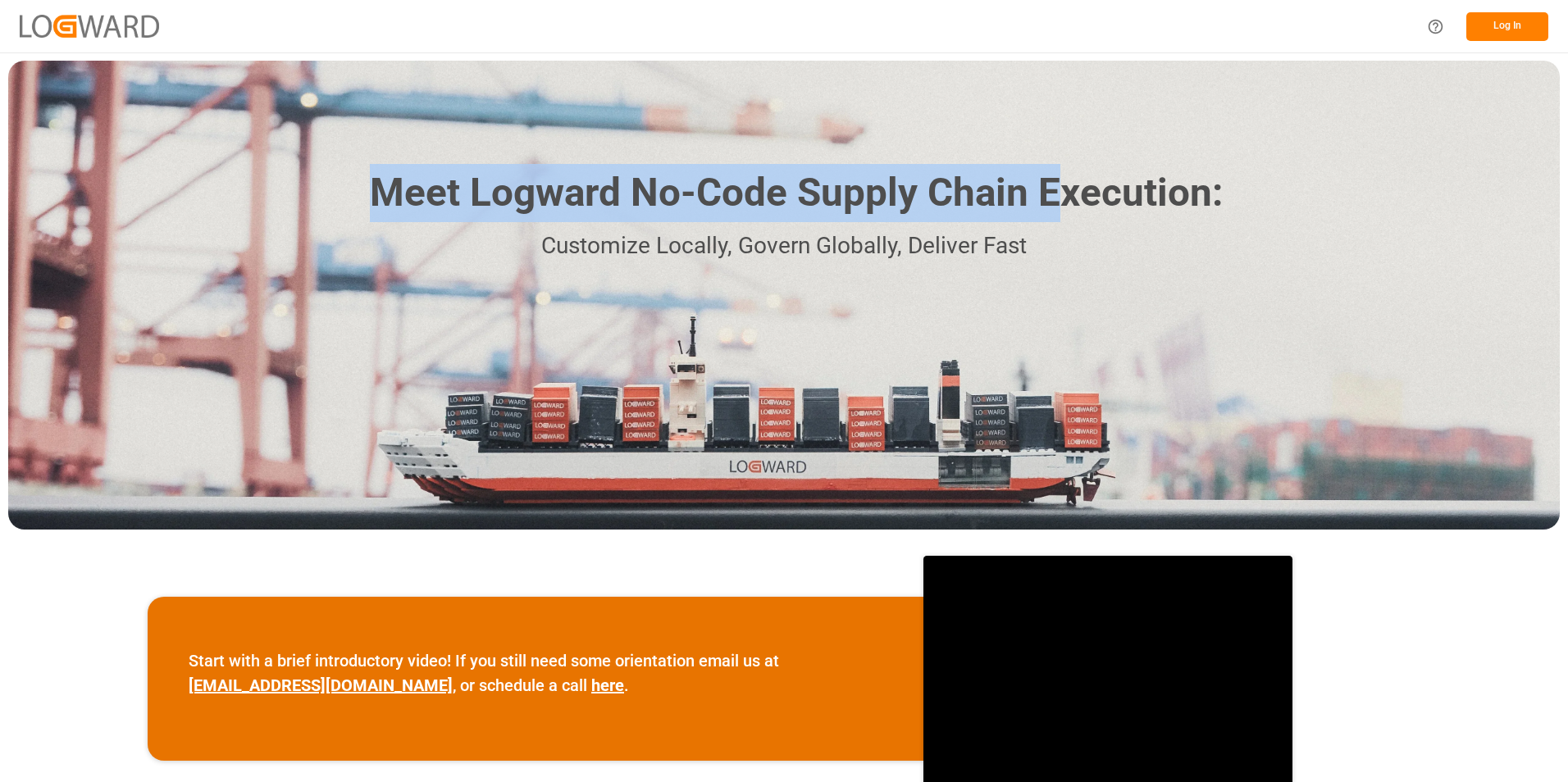 drag, startPoint x: 372, startPoint y: 192, endPoint x: 1083, endPoint y: 221, distance: 711.5912 